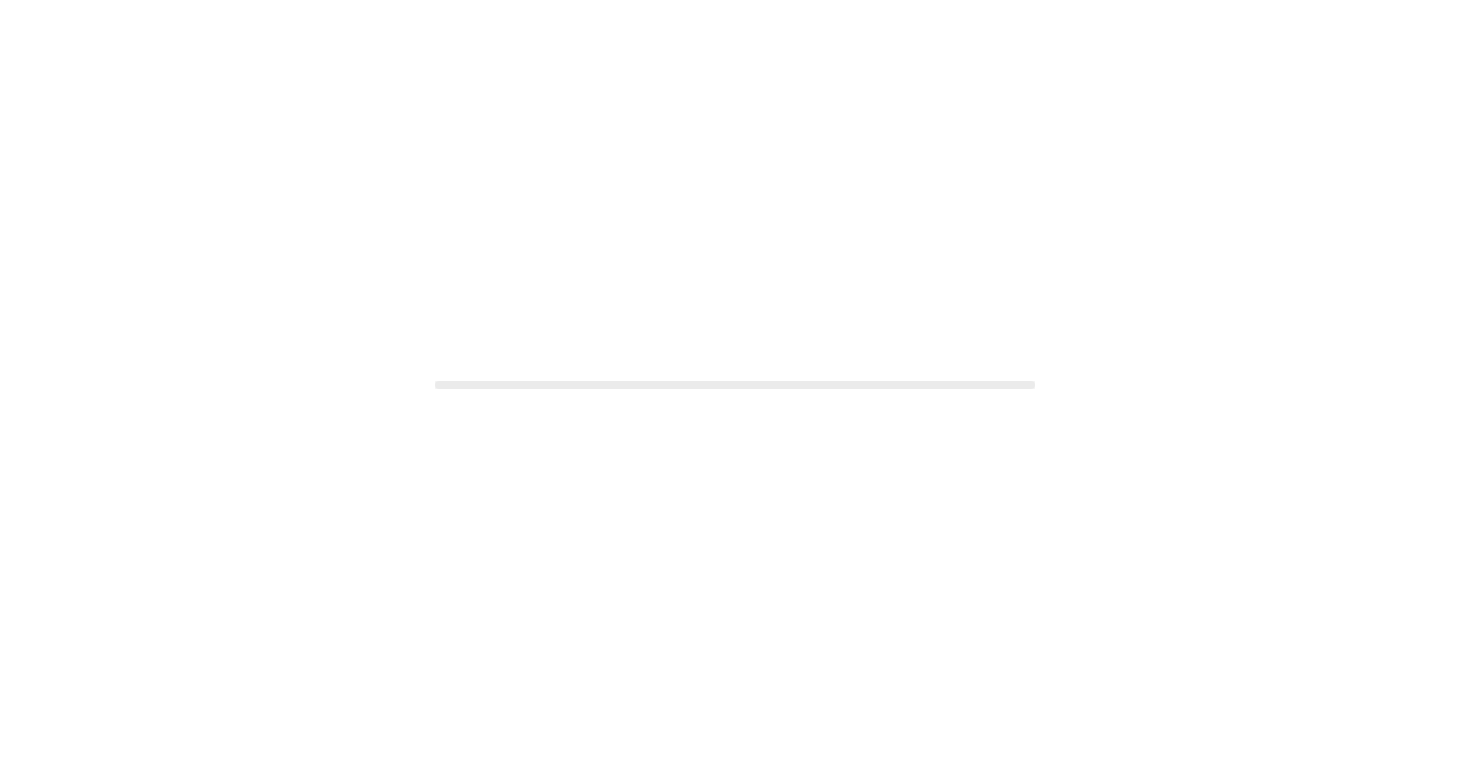 scroll, scrollTop: 0, scrollLeft: 0, axis: both 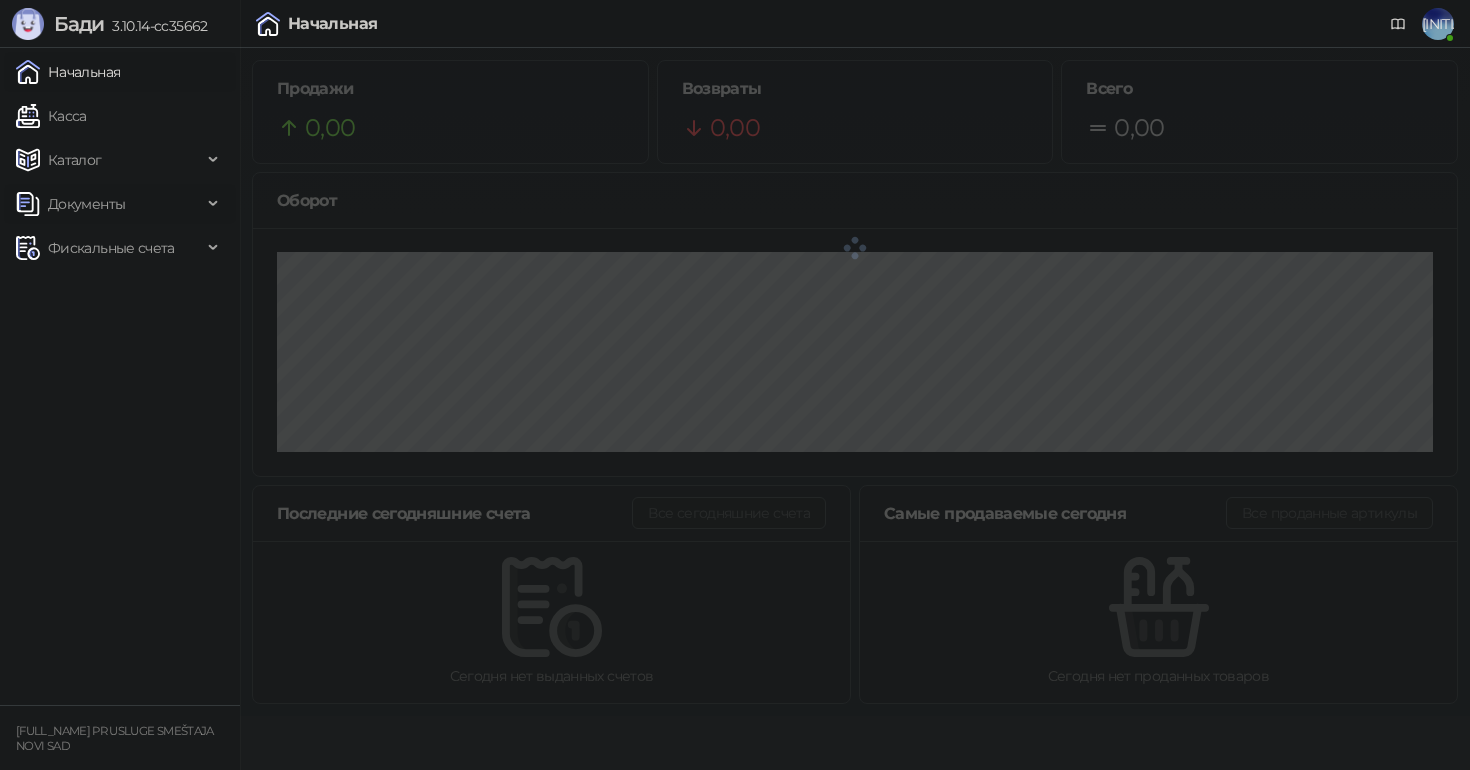 click on "Документы" at bounding box center (86, 204) 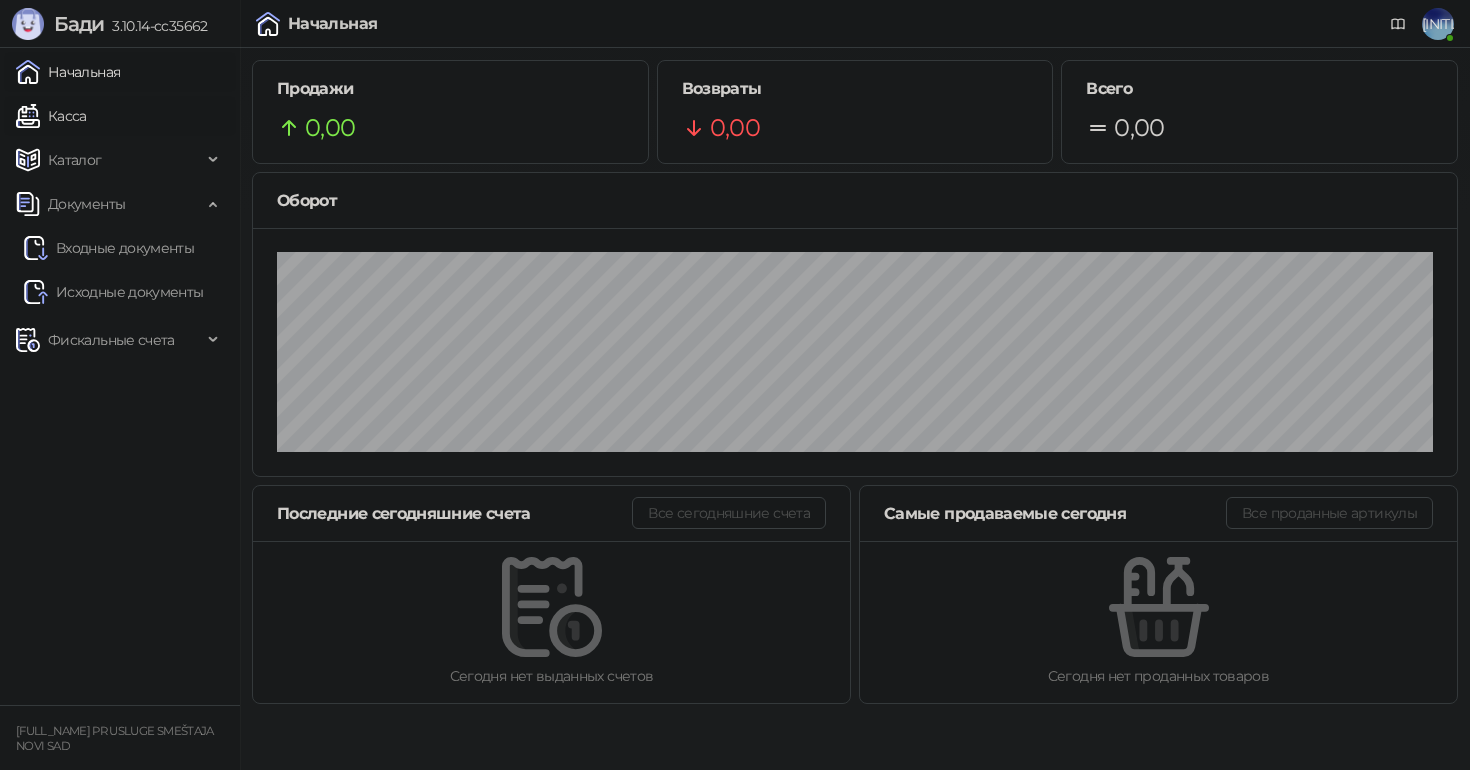 click on "Касса" at bounding box center [51, 116] 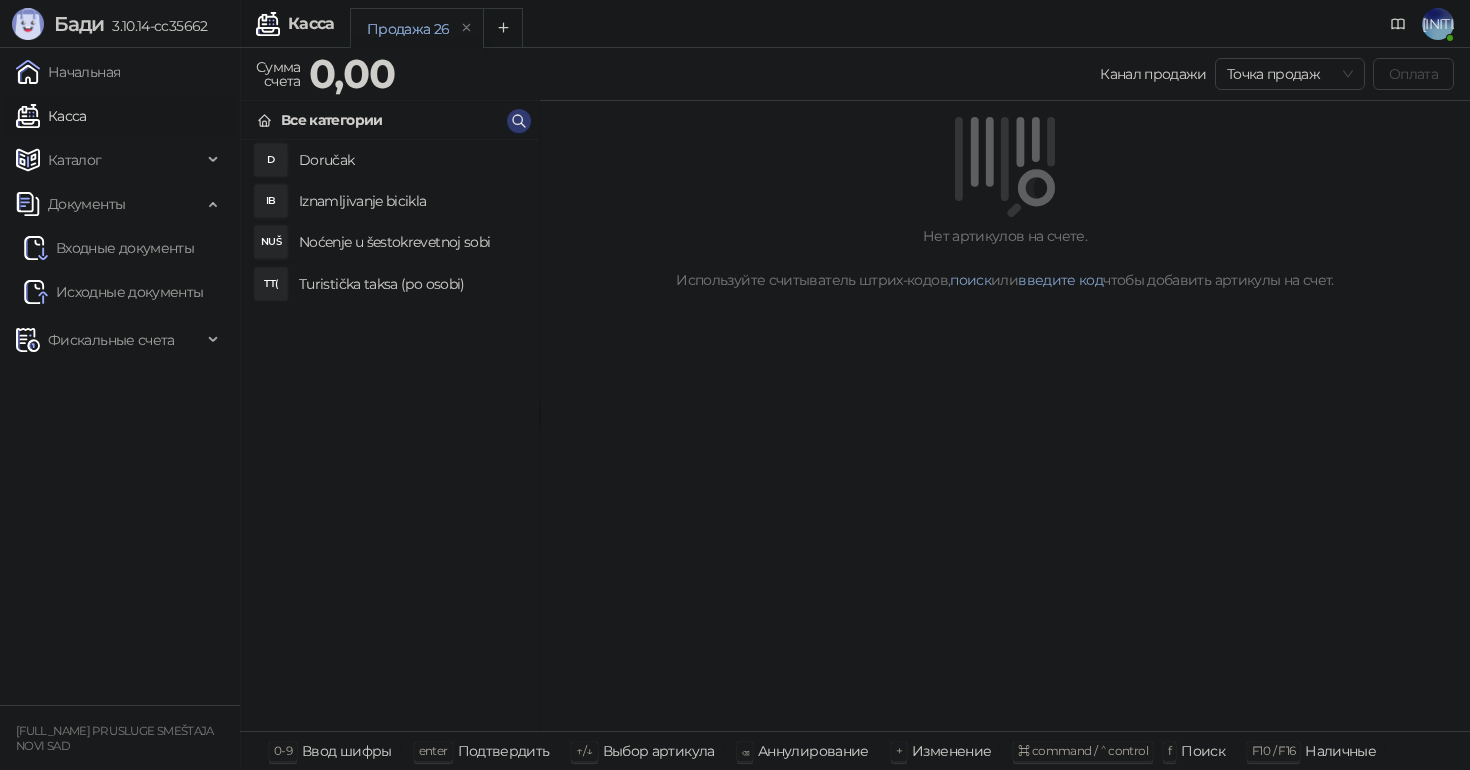 click on "Turistička taksa (po osobi)" at bounding box center (411, 284) 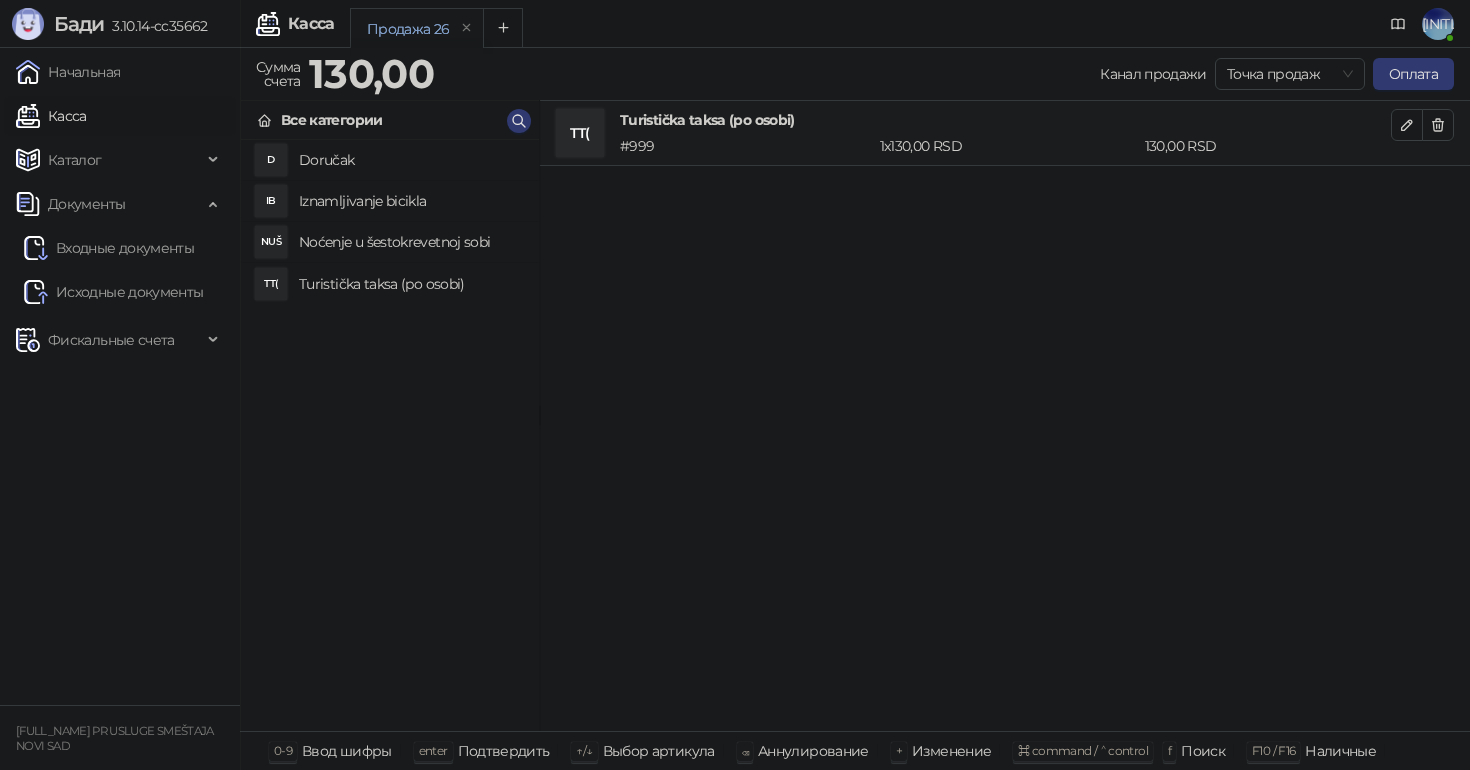 click on "Noćenje u šestokrevetnoj sobi" at bounding box center [411, 242] 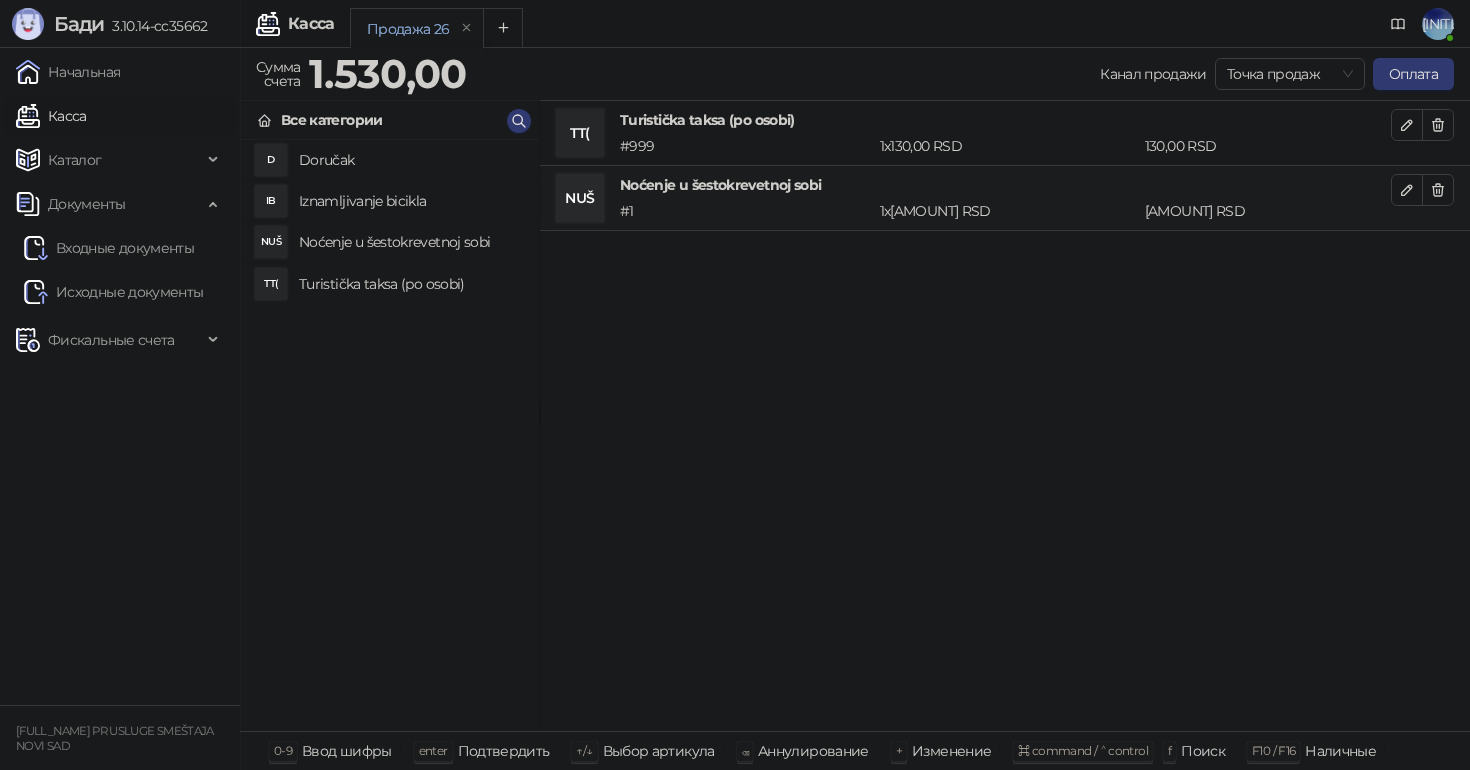click on "Noćenje u šestokrevetnoj sobi" at bounding box center (411, 242) 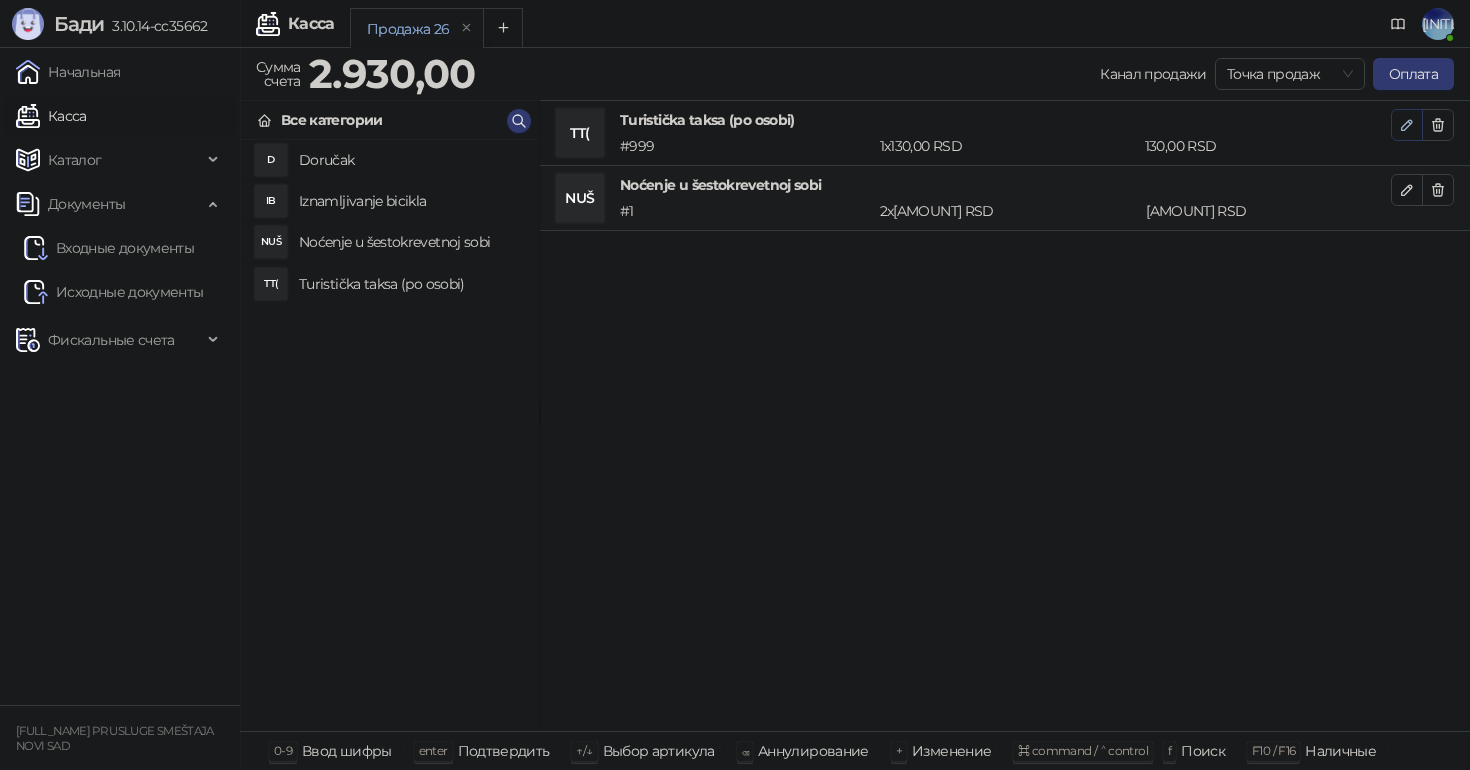 click 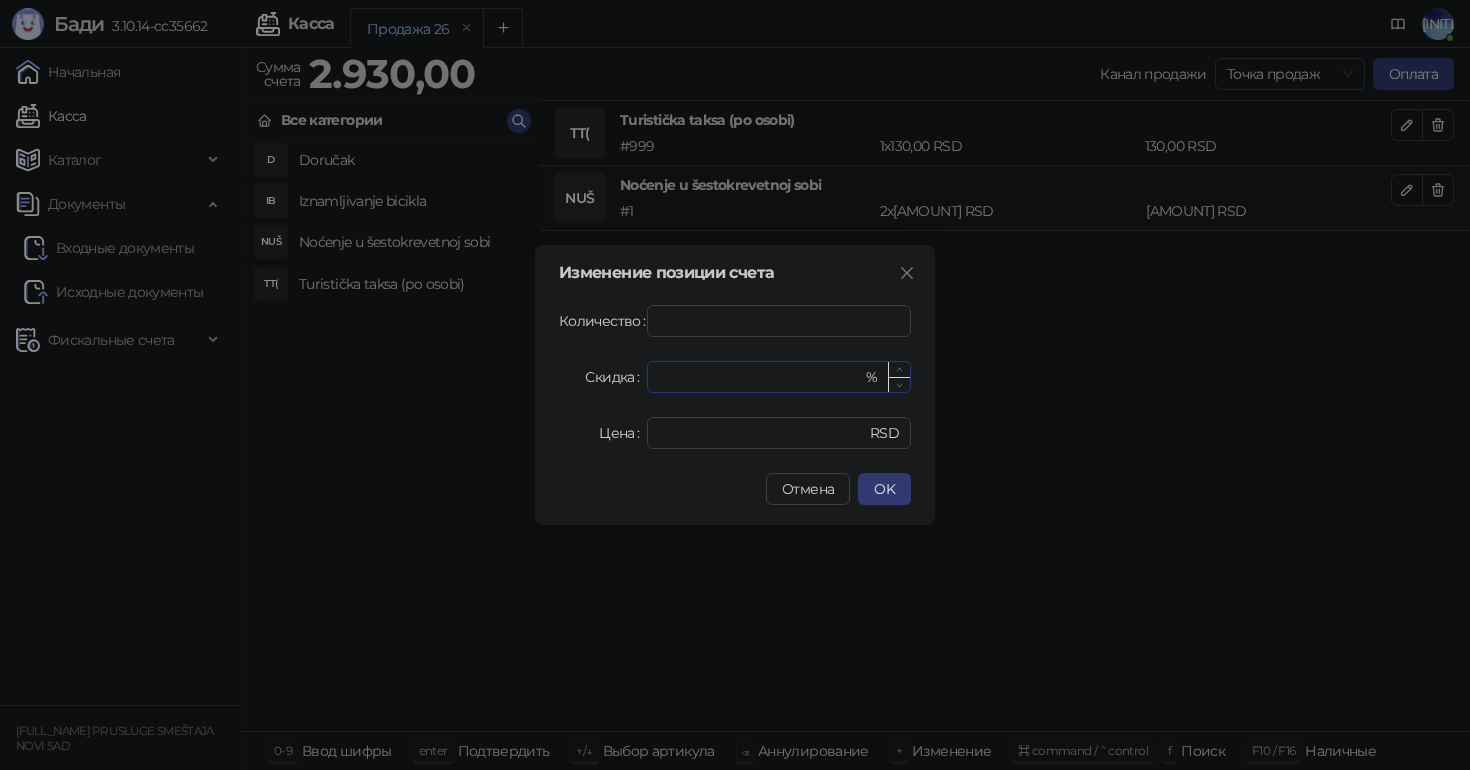 click on "*" at bounding box center (760, 377) 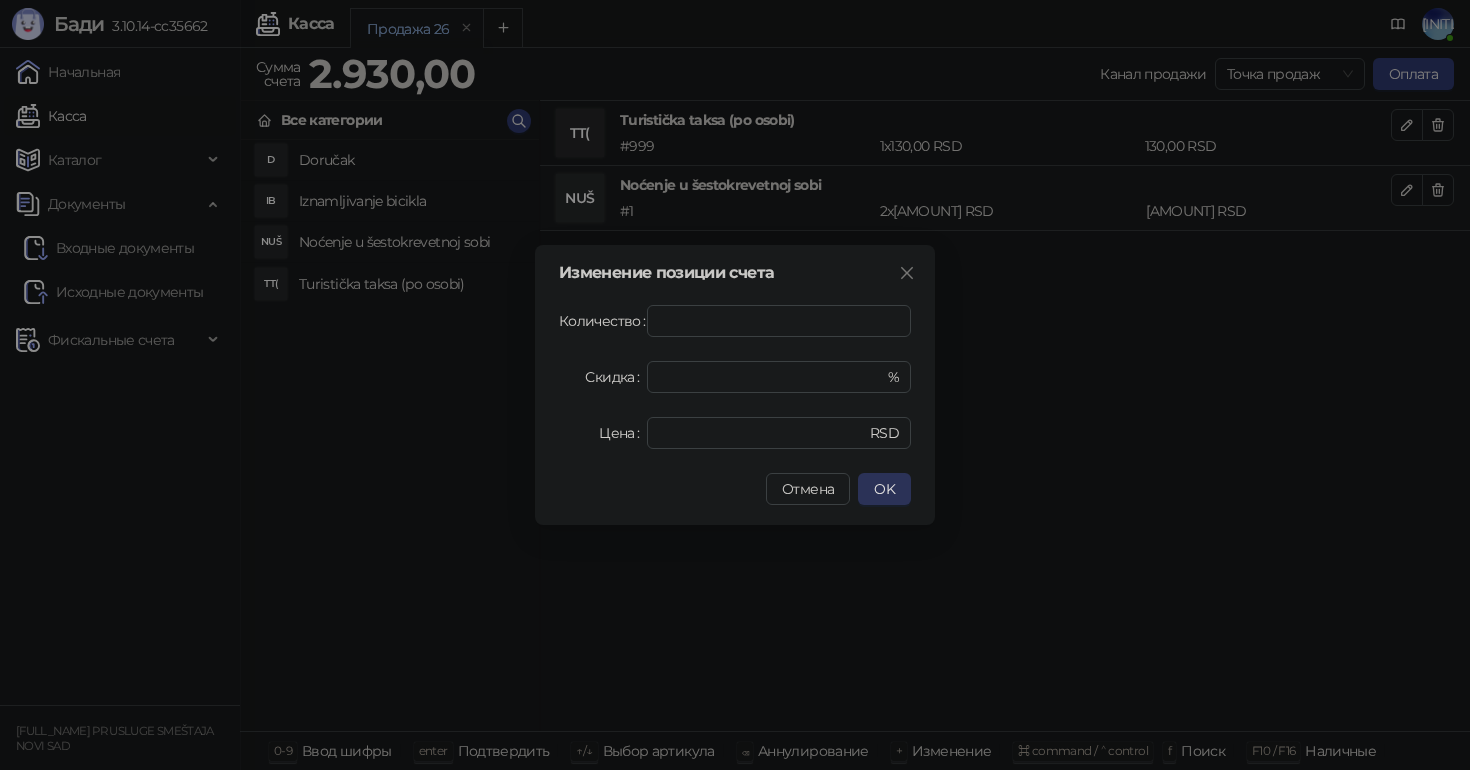 click on "OK" at bounding box center [884, 489] 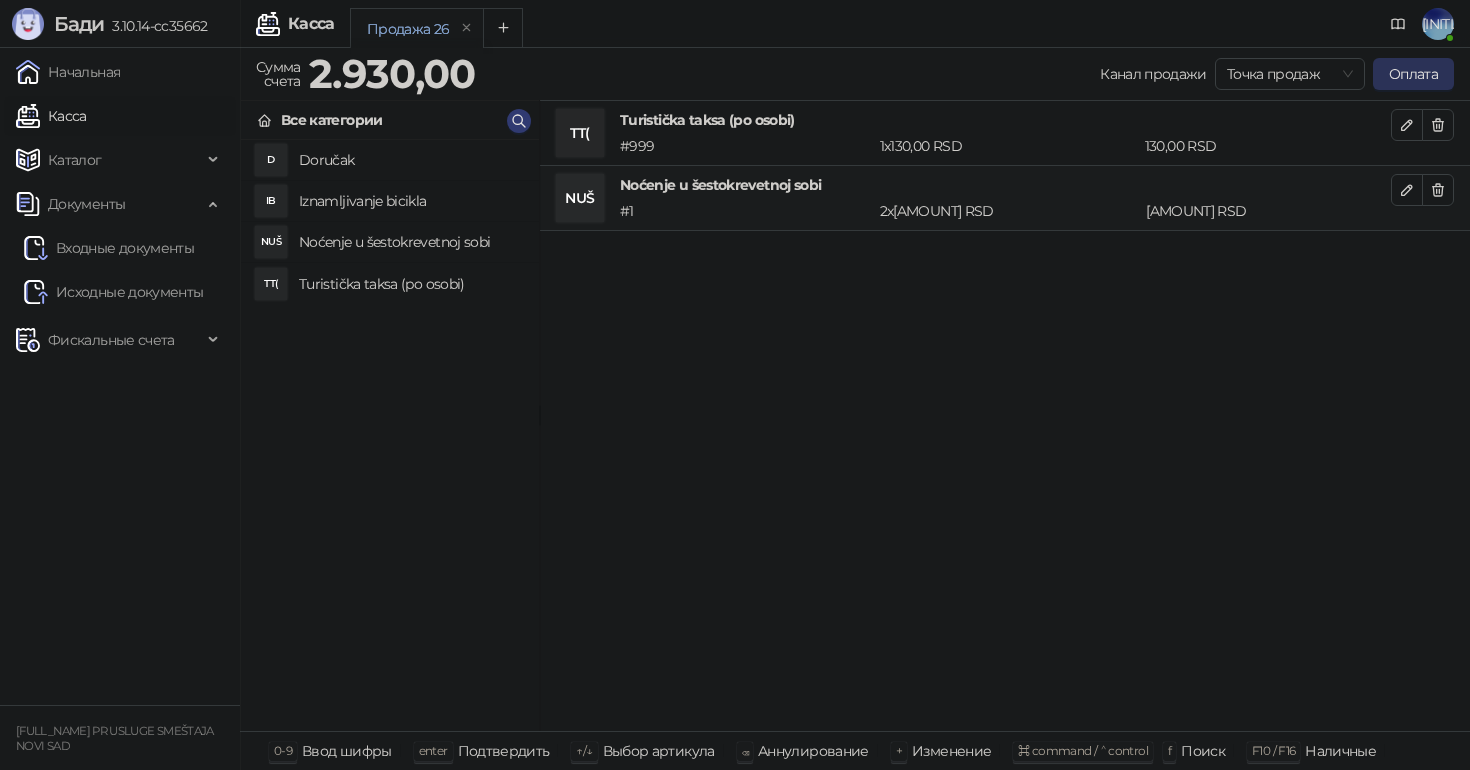 click on "Оплата" at bounding box center (1413, 74) 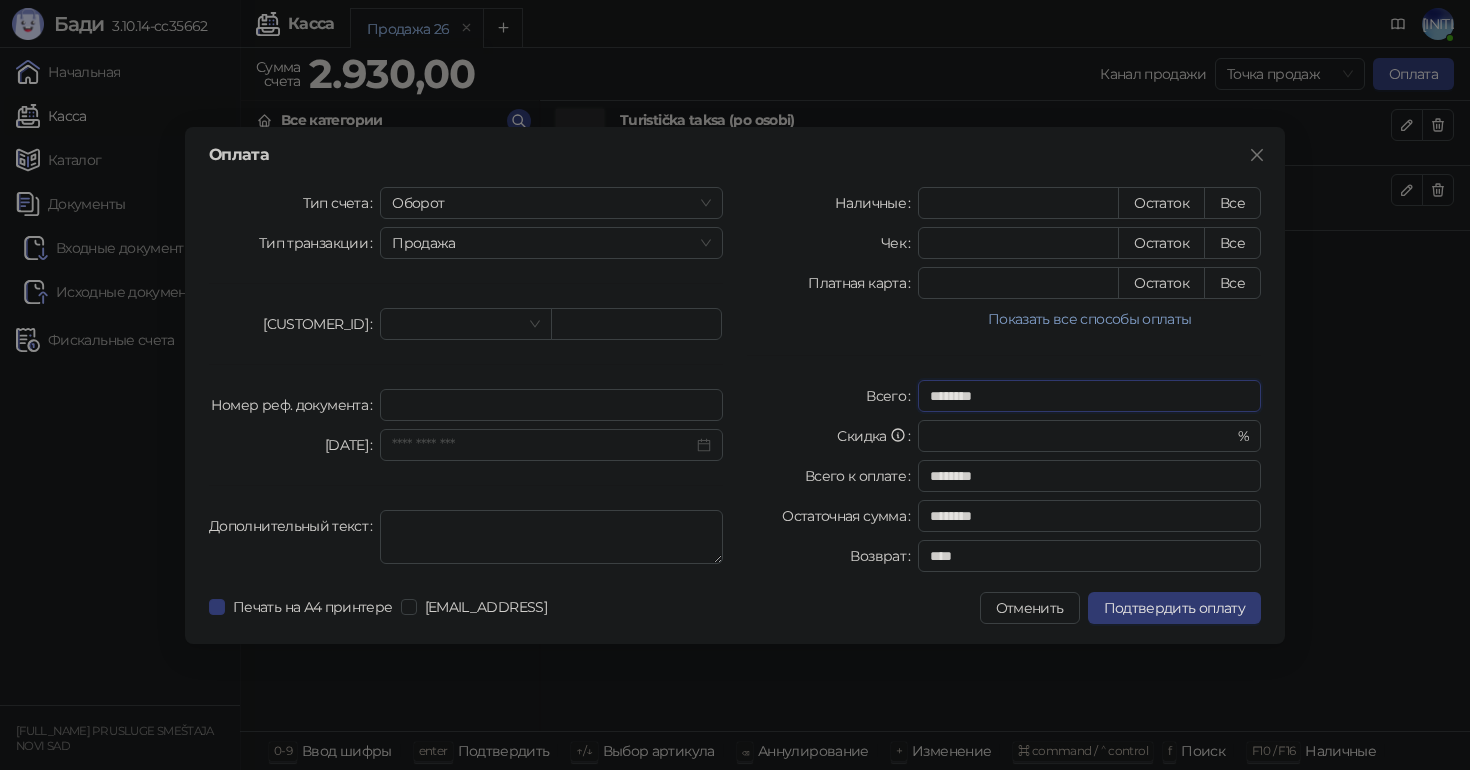 click on "********" at bounding box center [1089, 396] 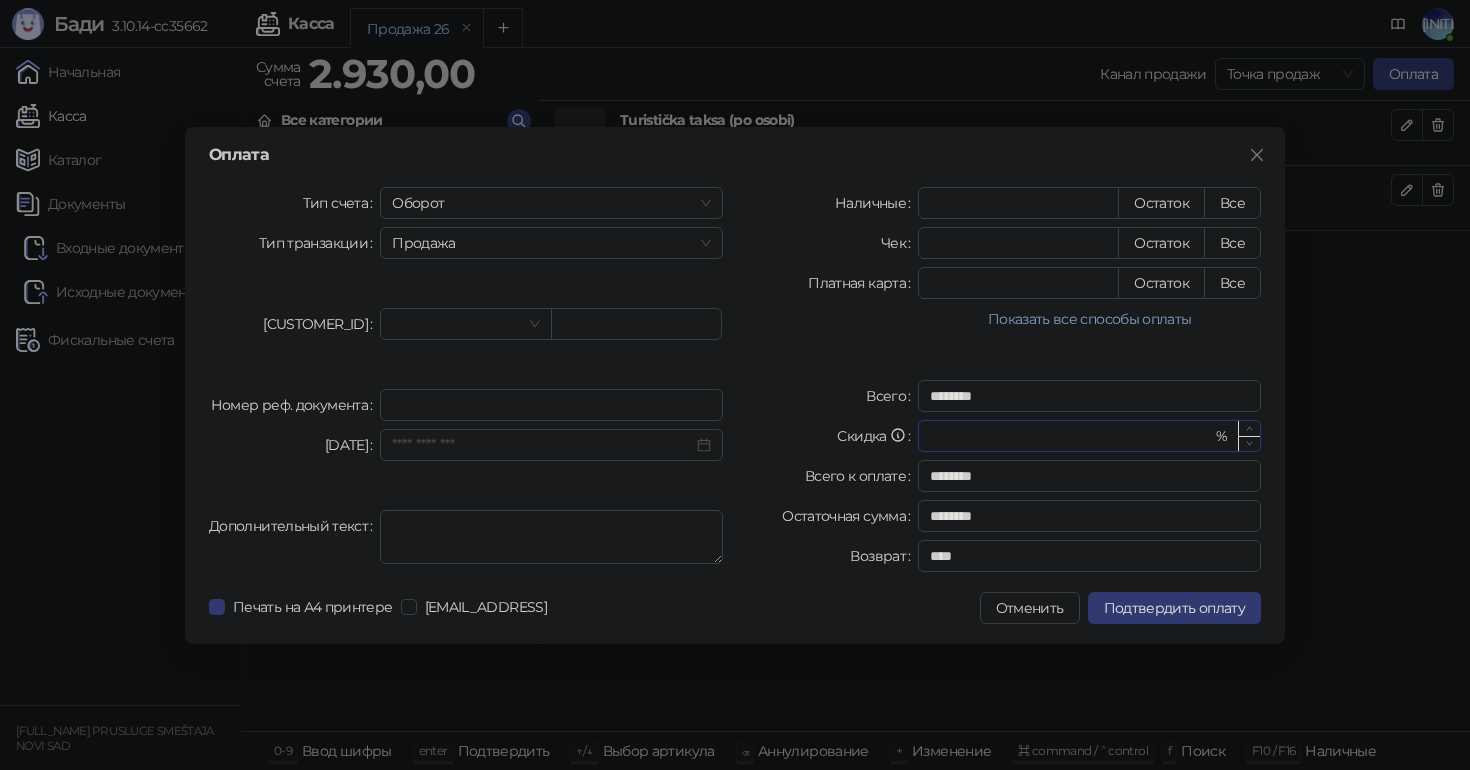 click on "*" at bounding box center [1070, 436] 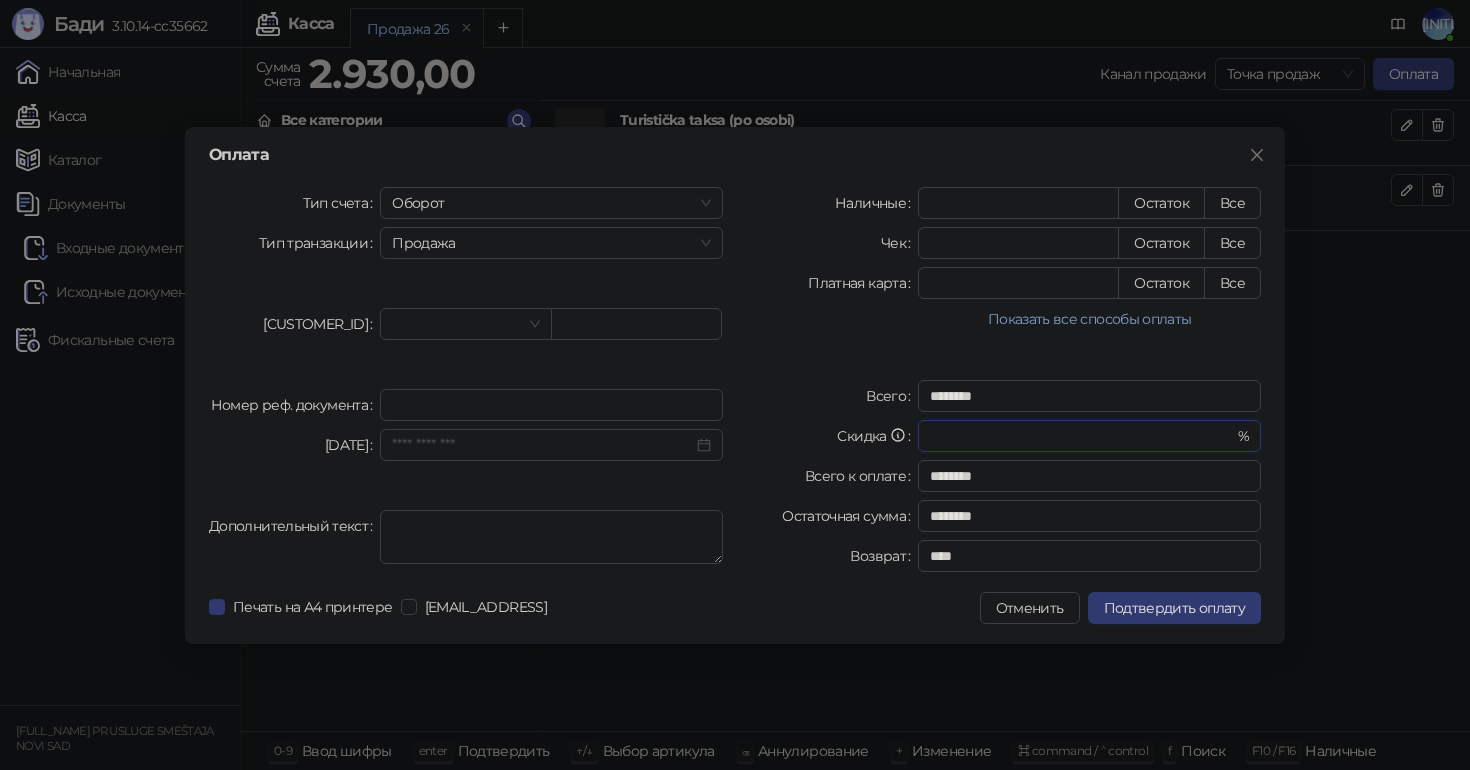 type 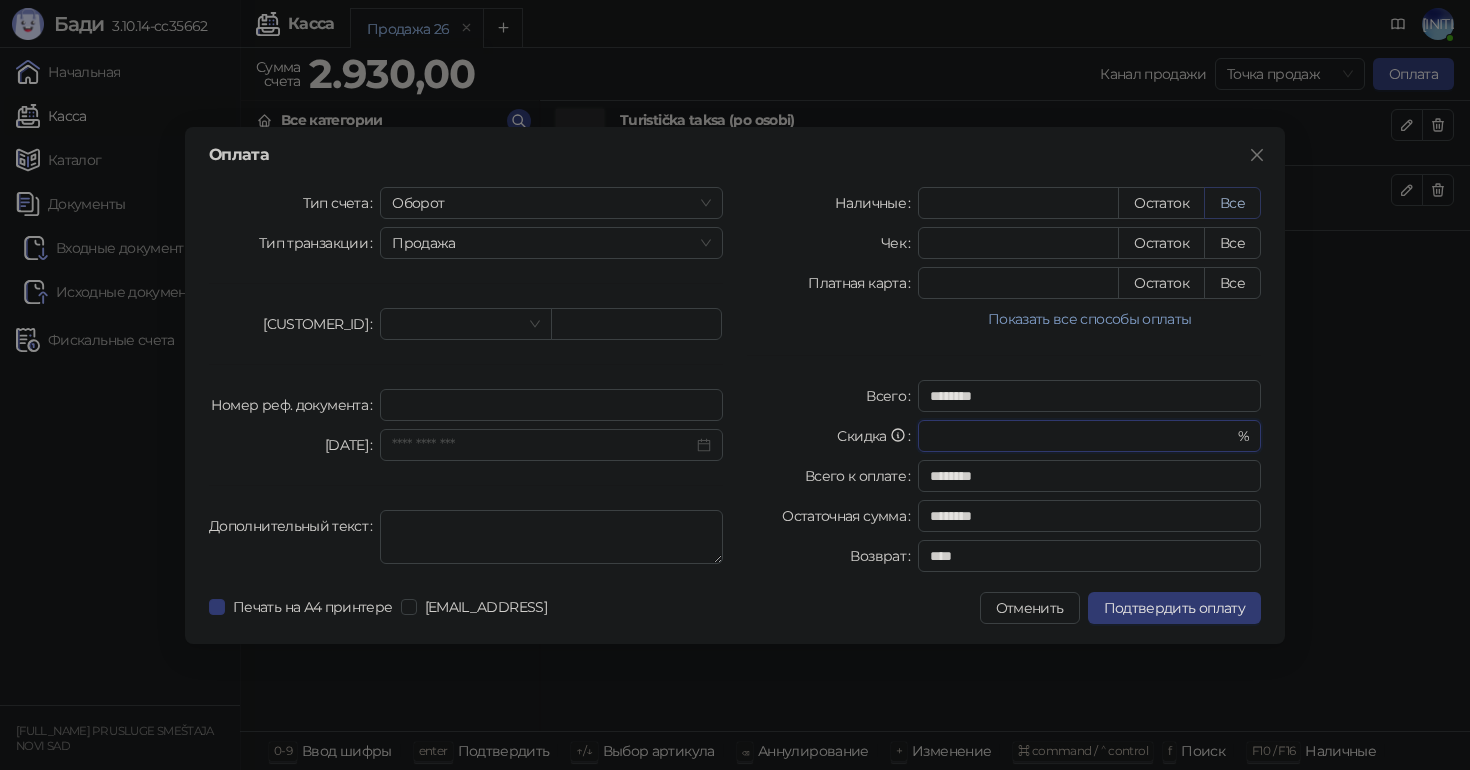type on "****" 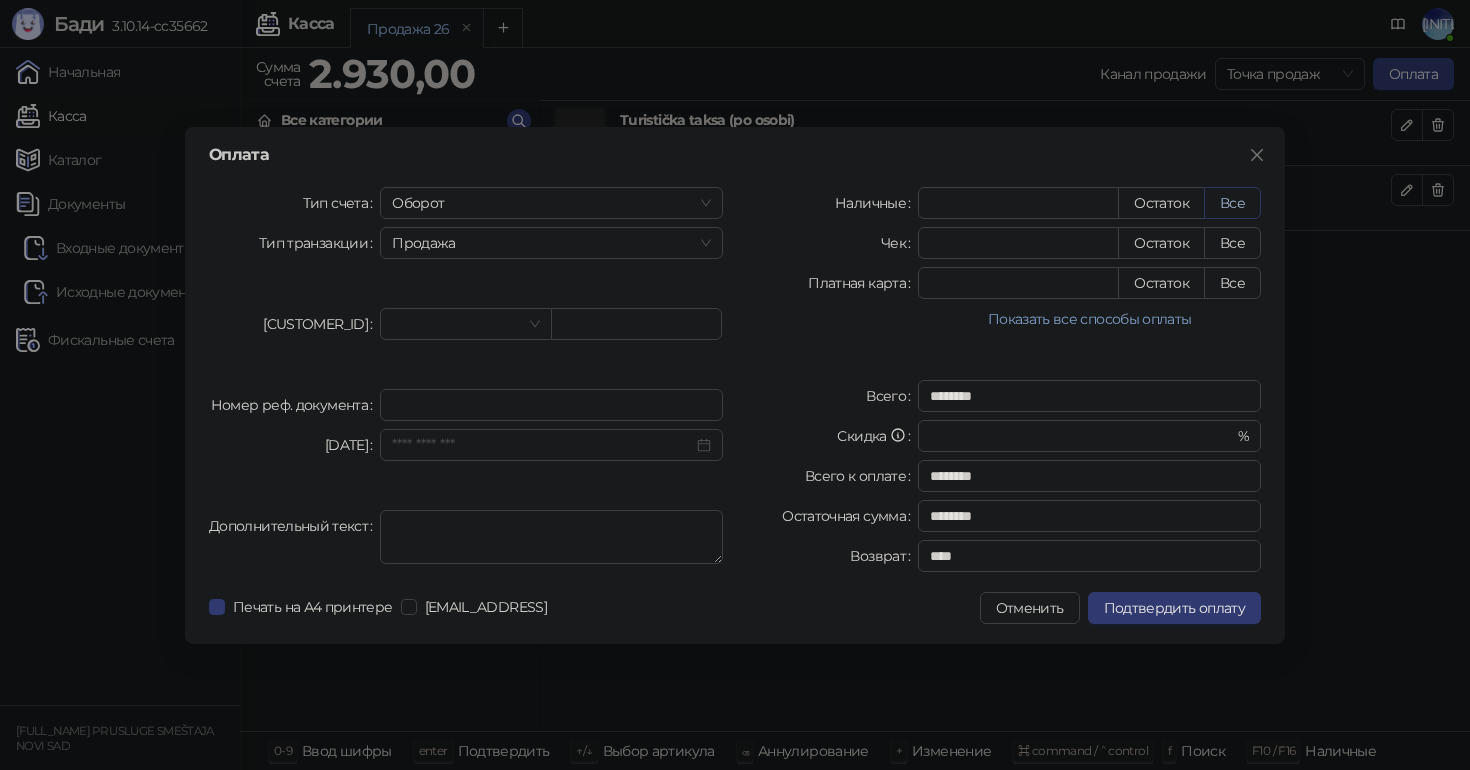 click on "Все" at bounding box center (1232, 203) 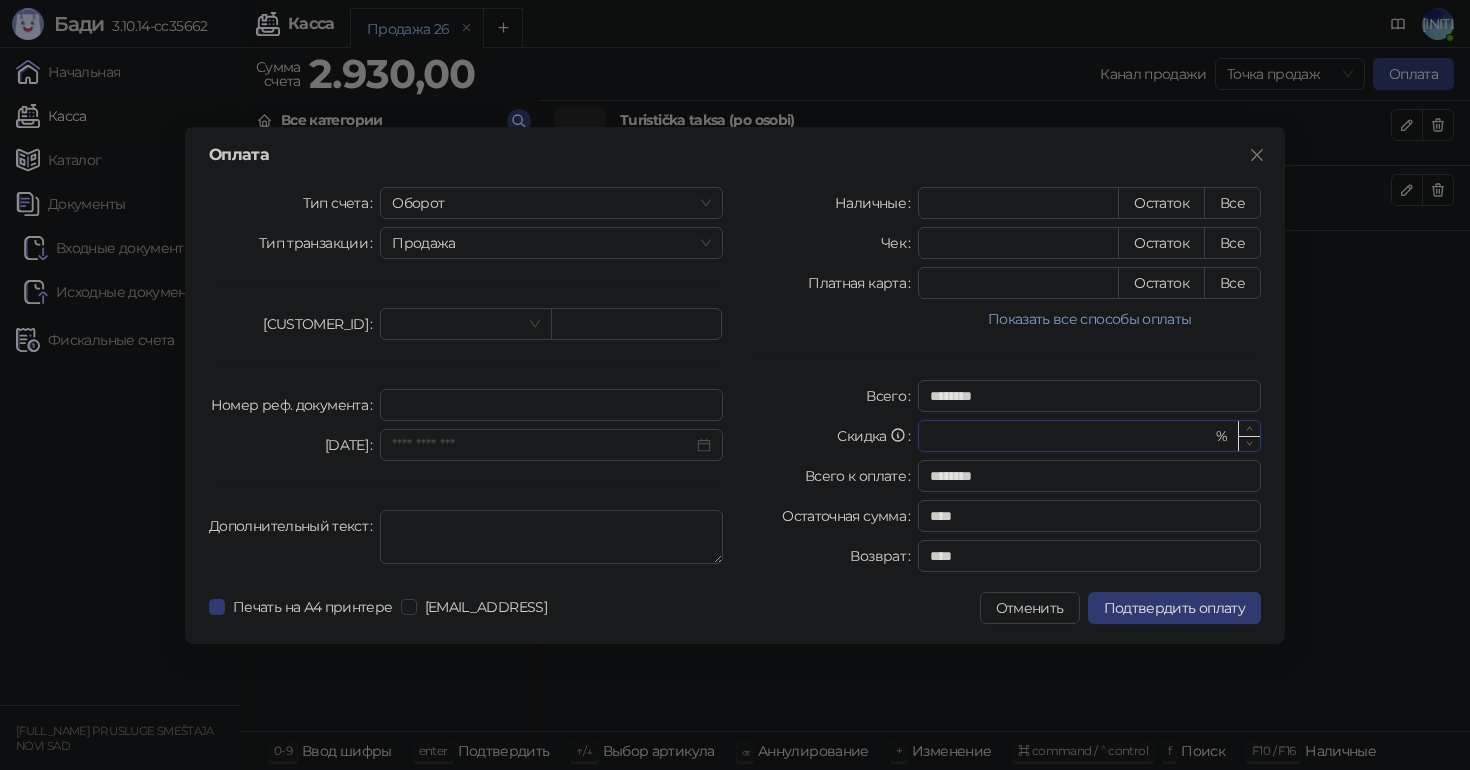 click on "****" at bounding box center (1070, 436) 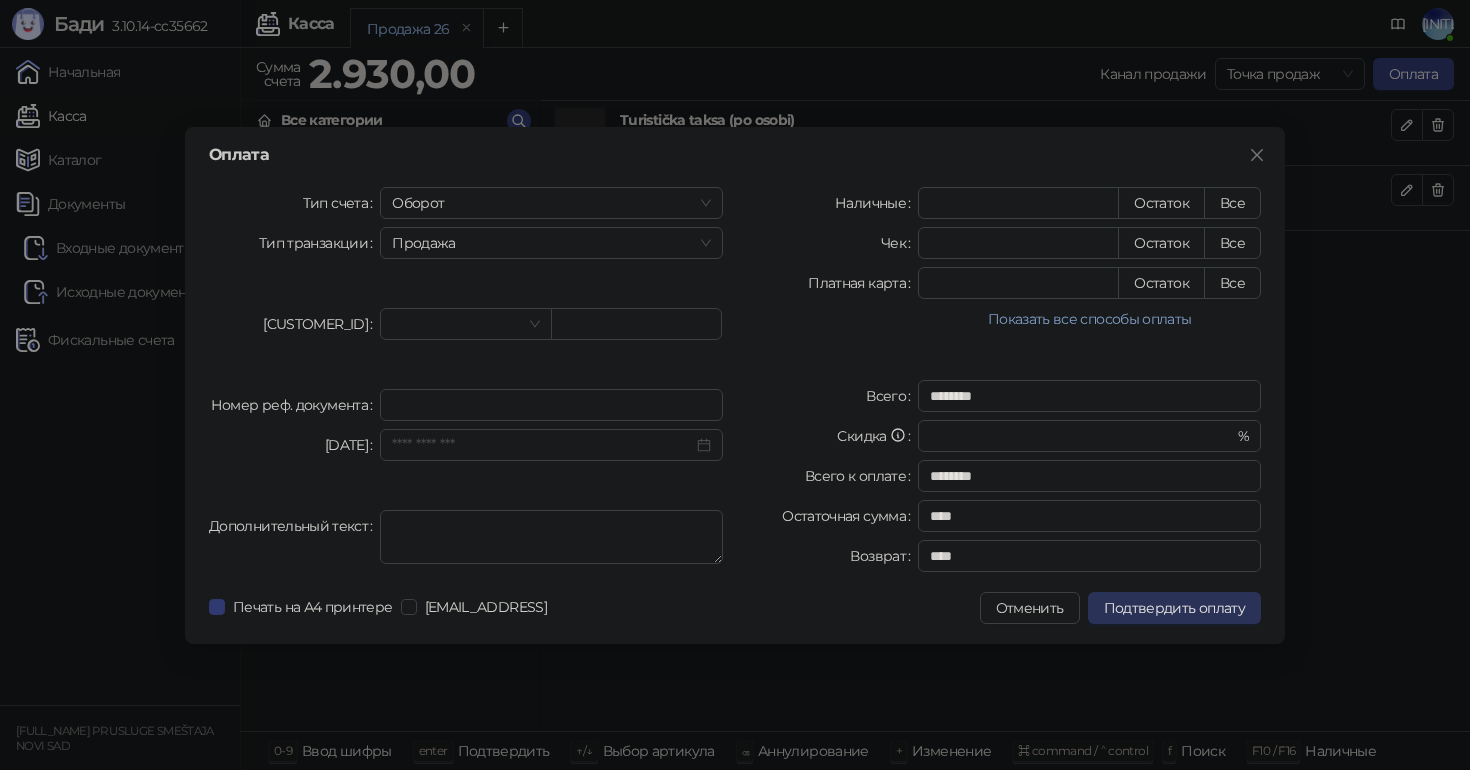 click on "Подтвердить оплату" at bounding box center [1174, 608] 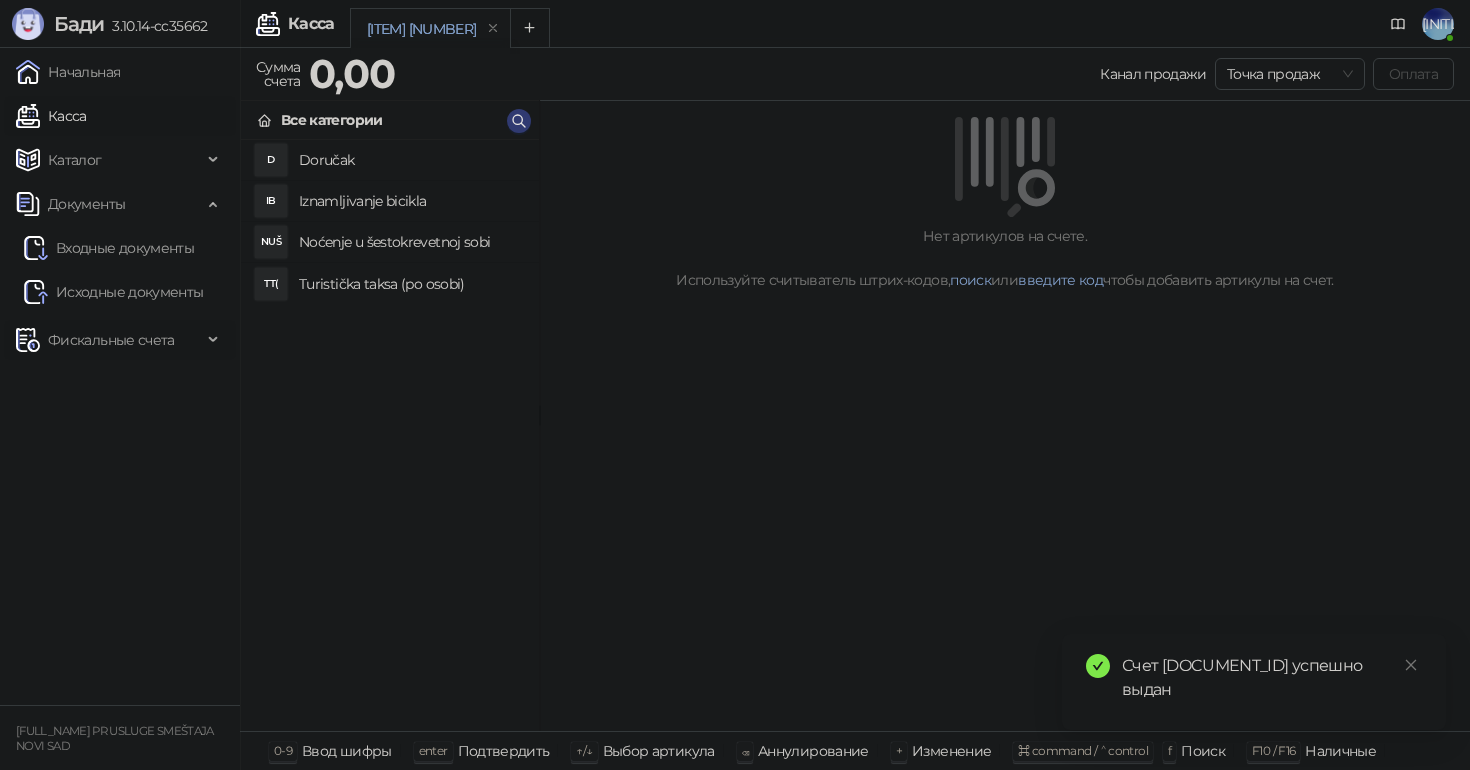 click on "Фискальные счета" at bounding box center (111, 340) 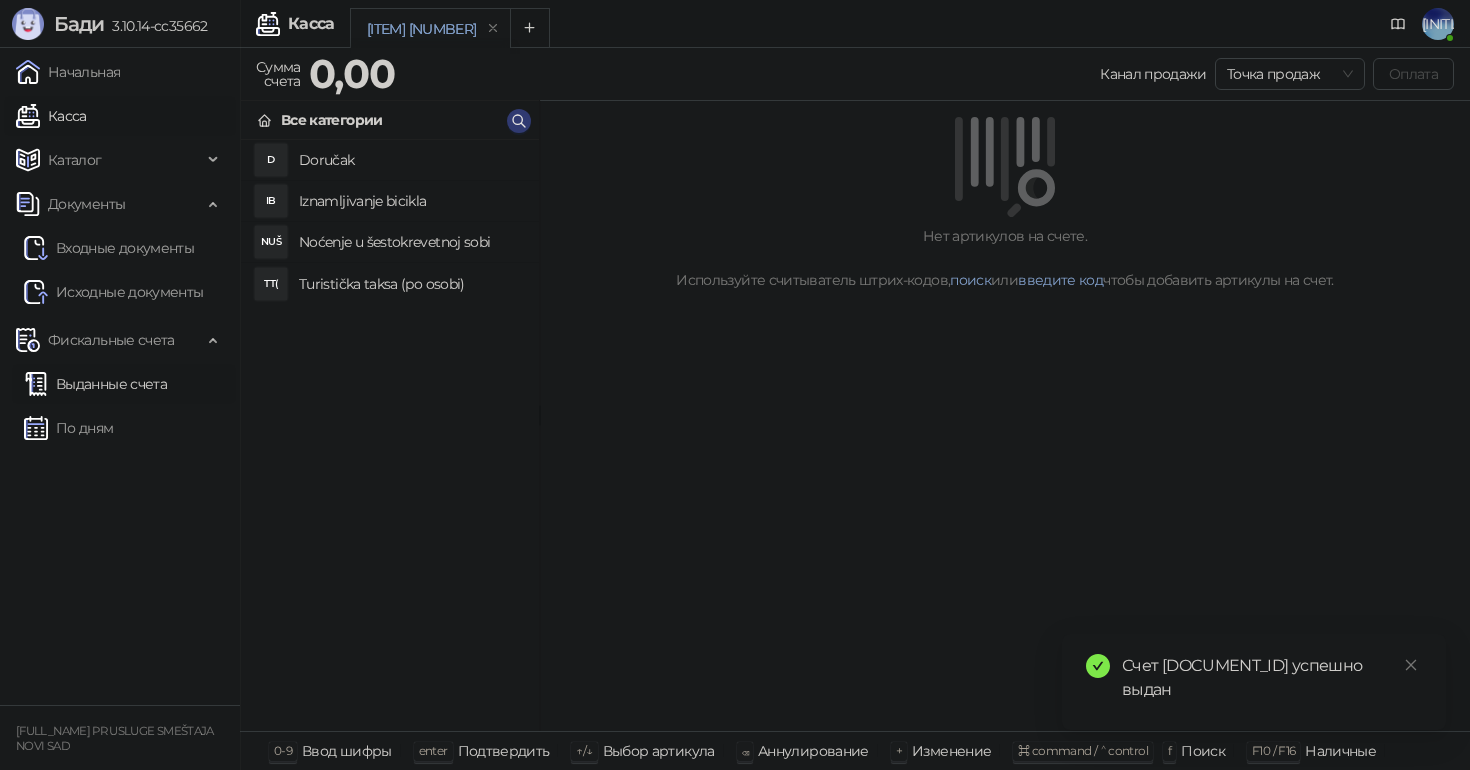 click on "Выданные счета" at bounding box center [95, 384] 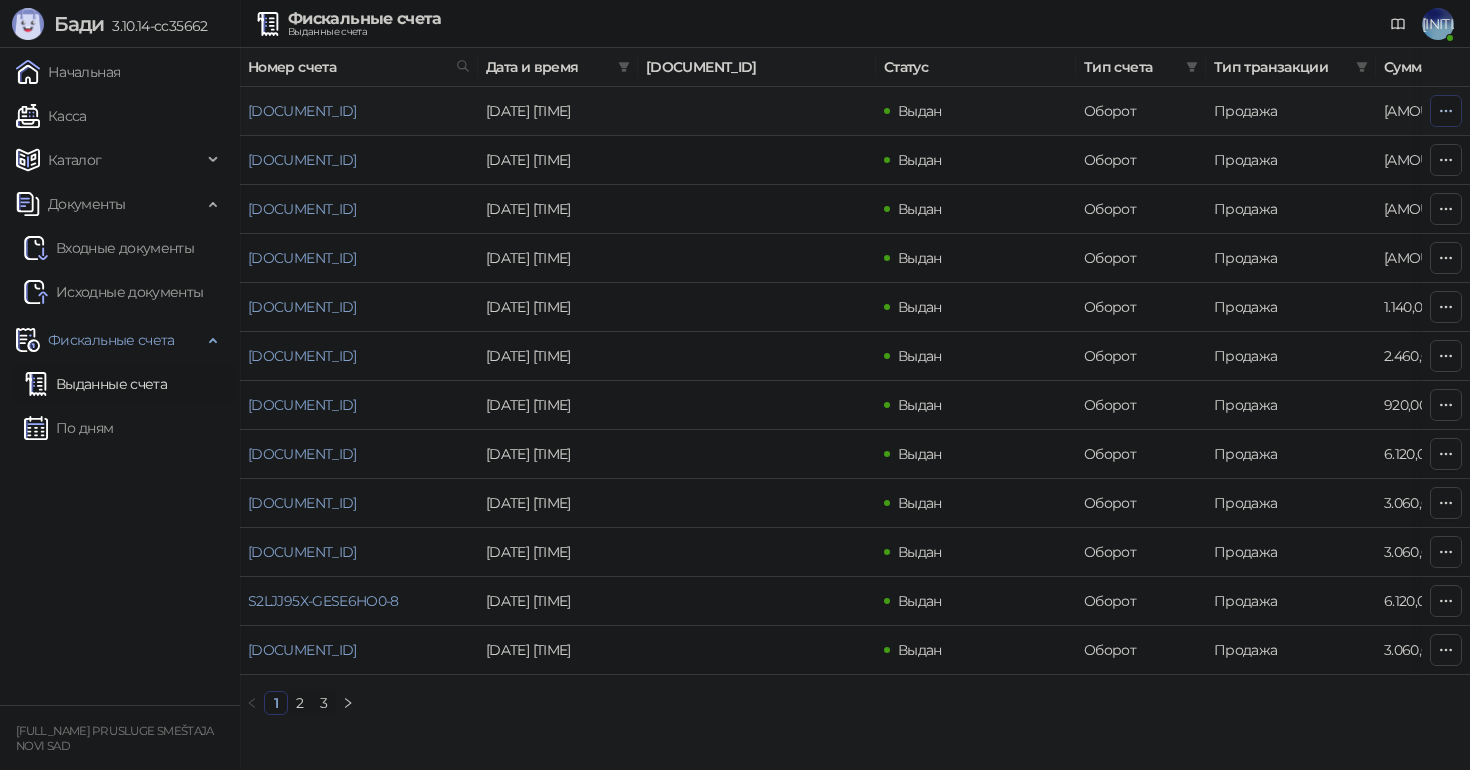 click at bounding box center [1446, 110] 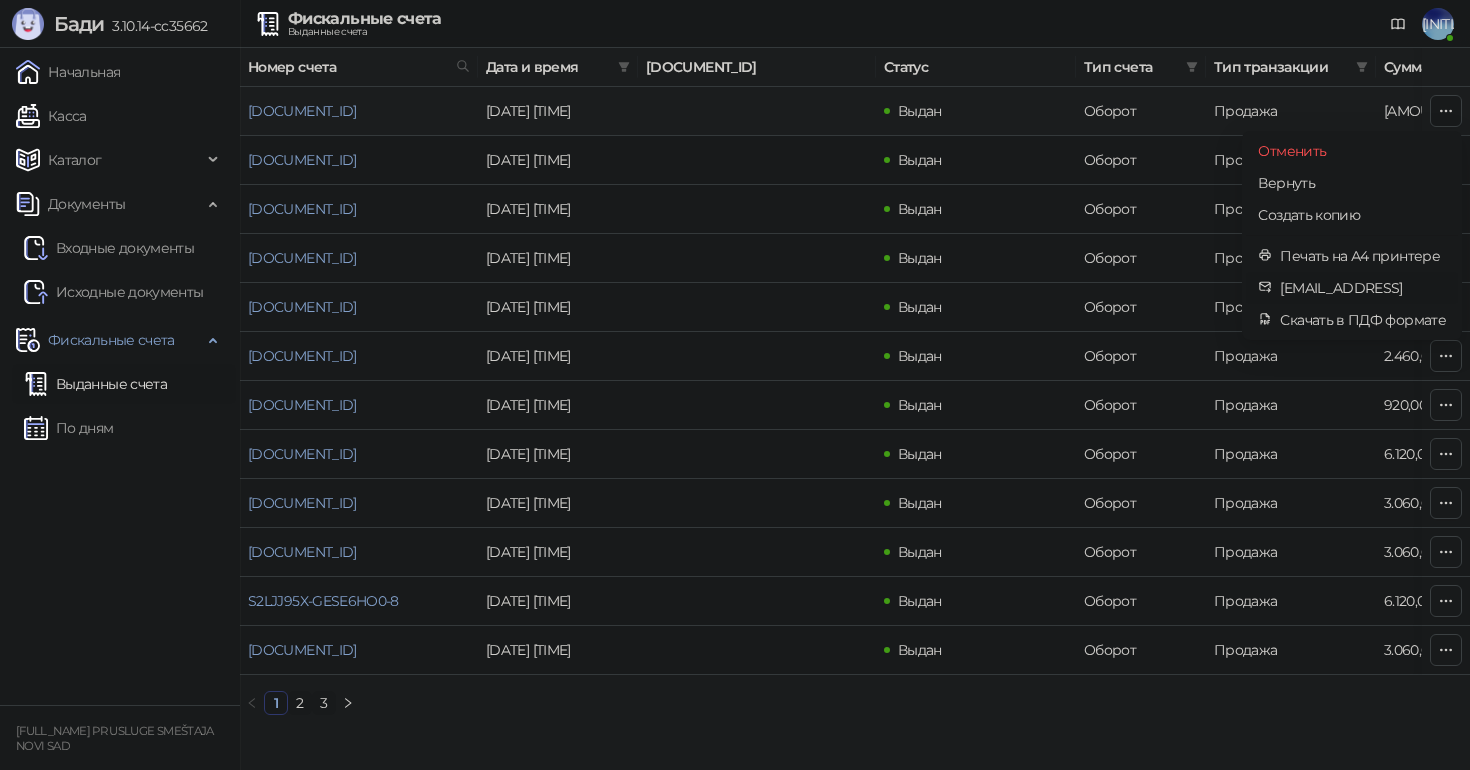 click on "[EMAIL_ADDRESS]" at bounding box center [1363, 288] 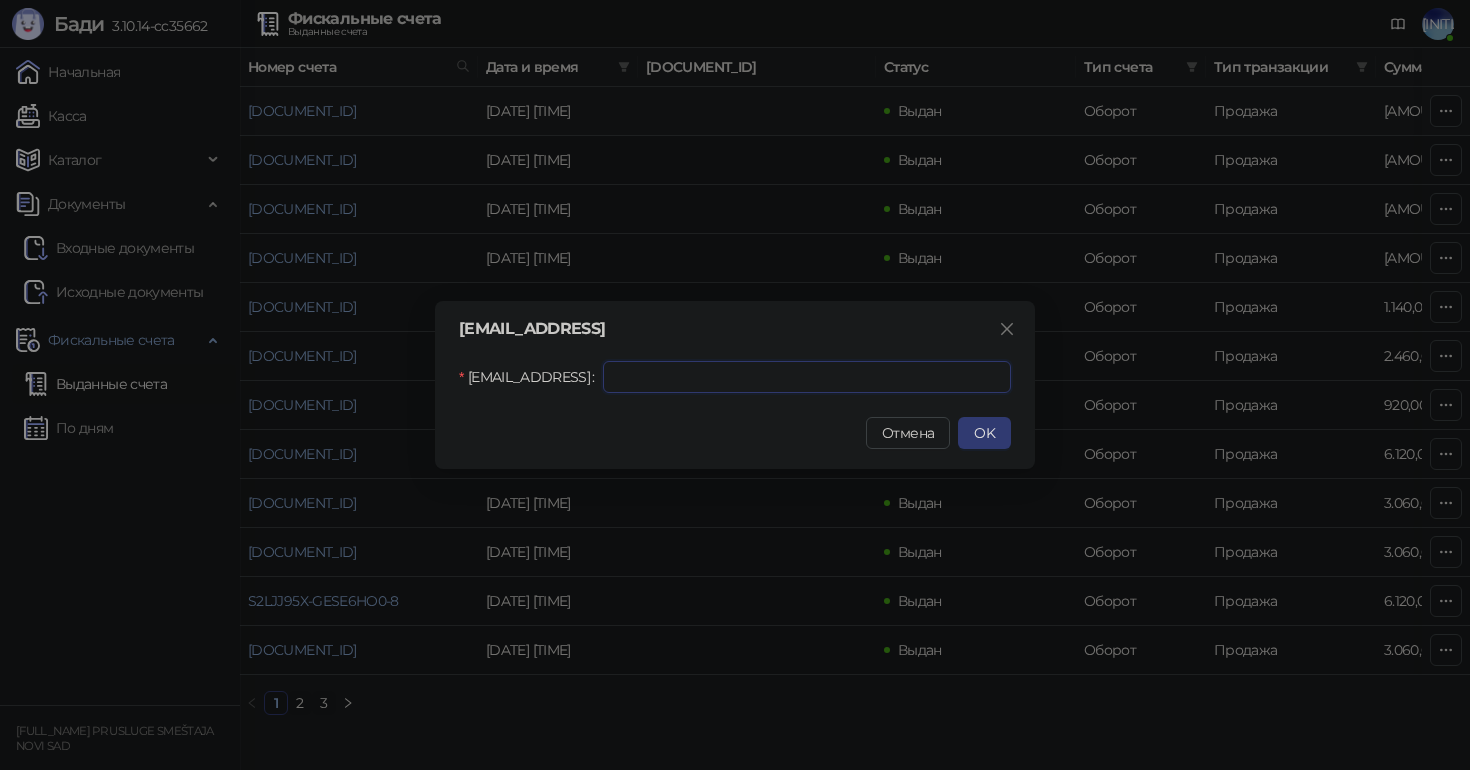 click on "[EMAIL_ADDRESS]" at bounding box center [807, 377] 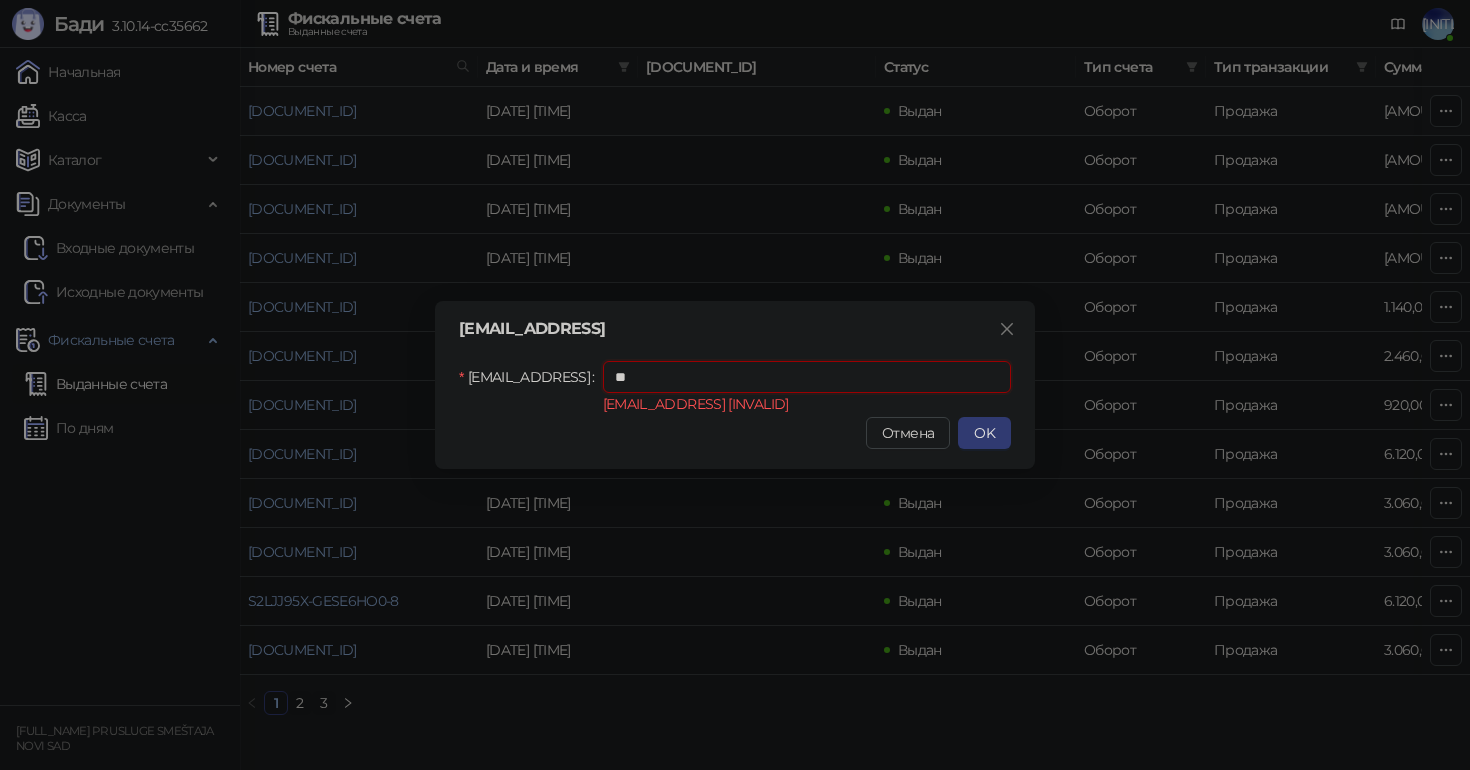 type on "*" 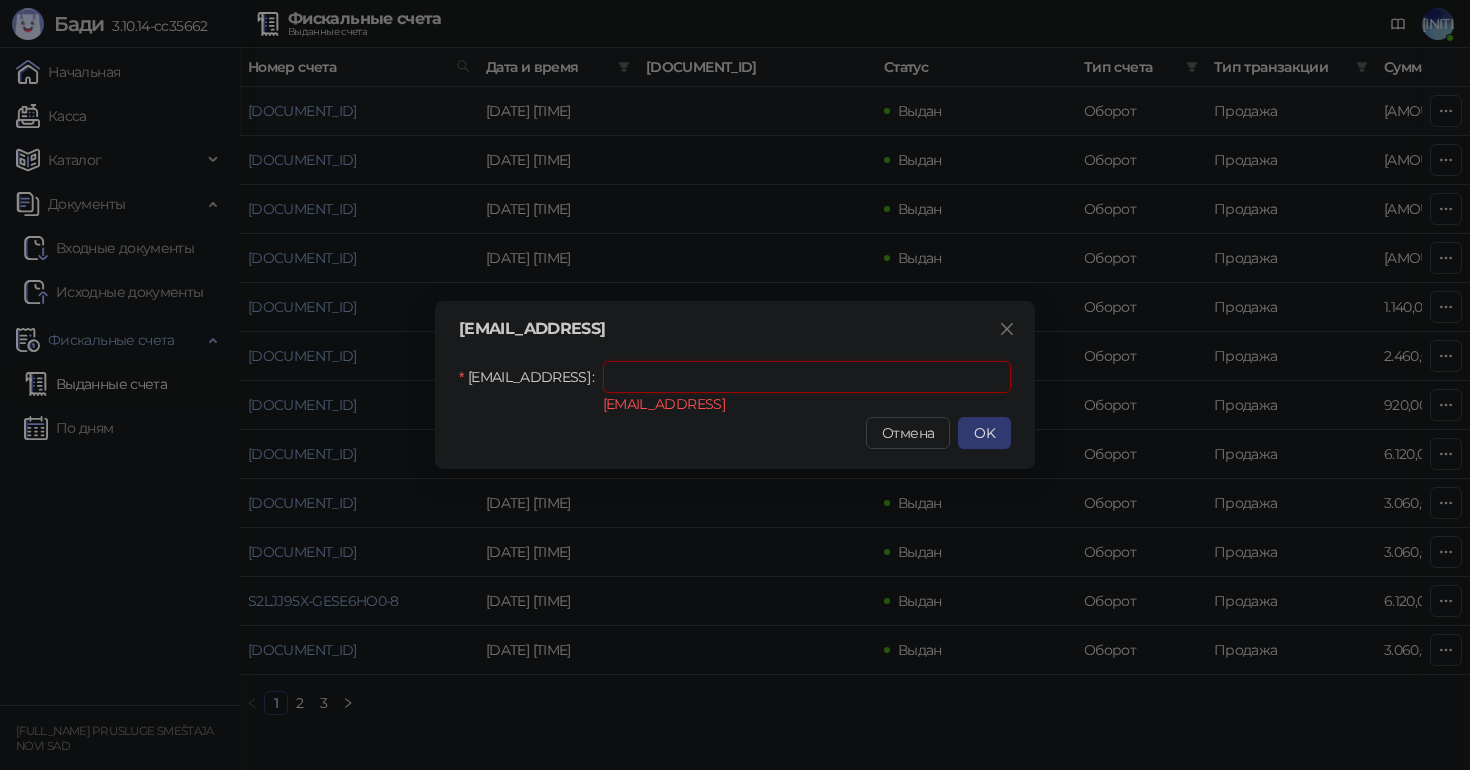 paste on "**********" 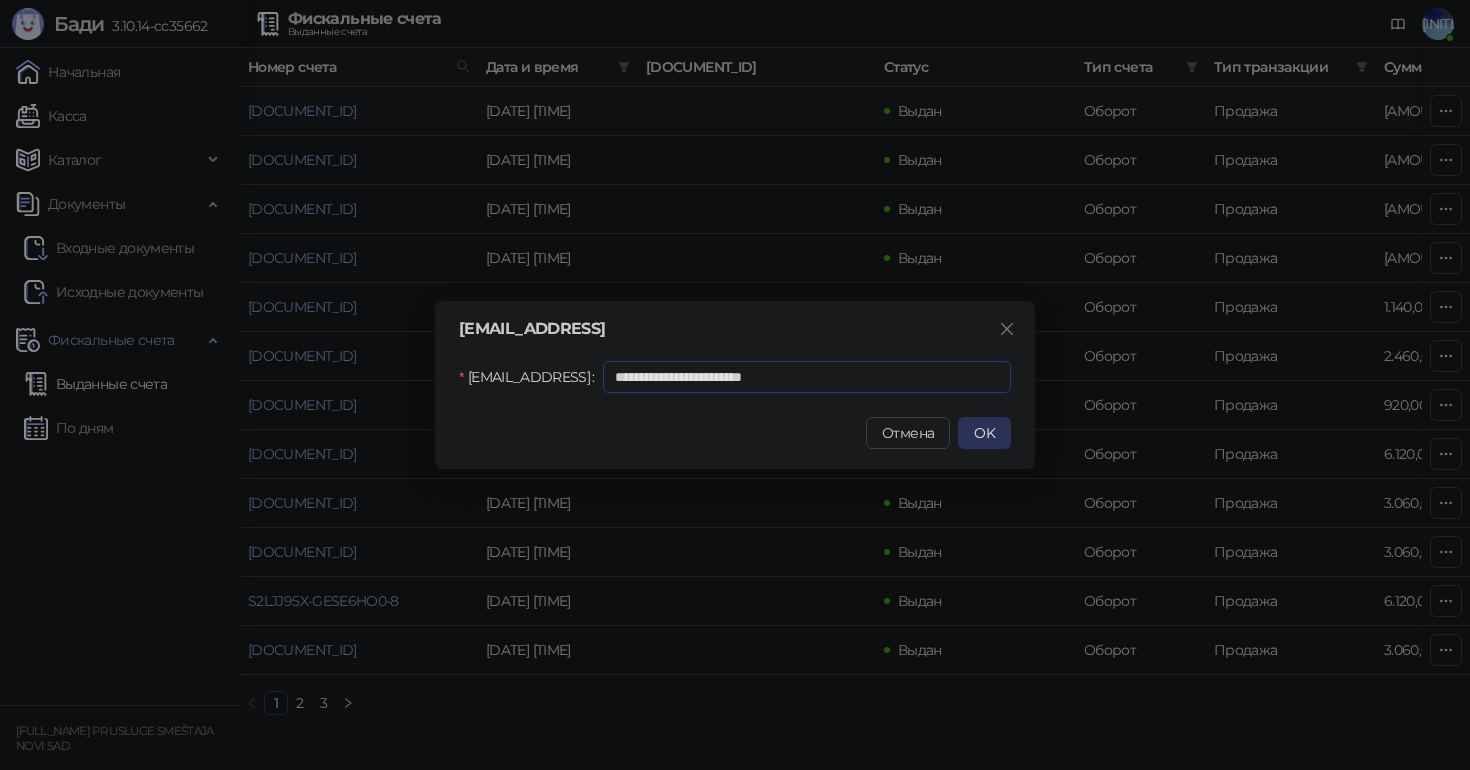 type on "**********" 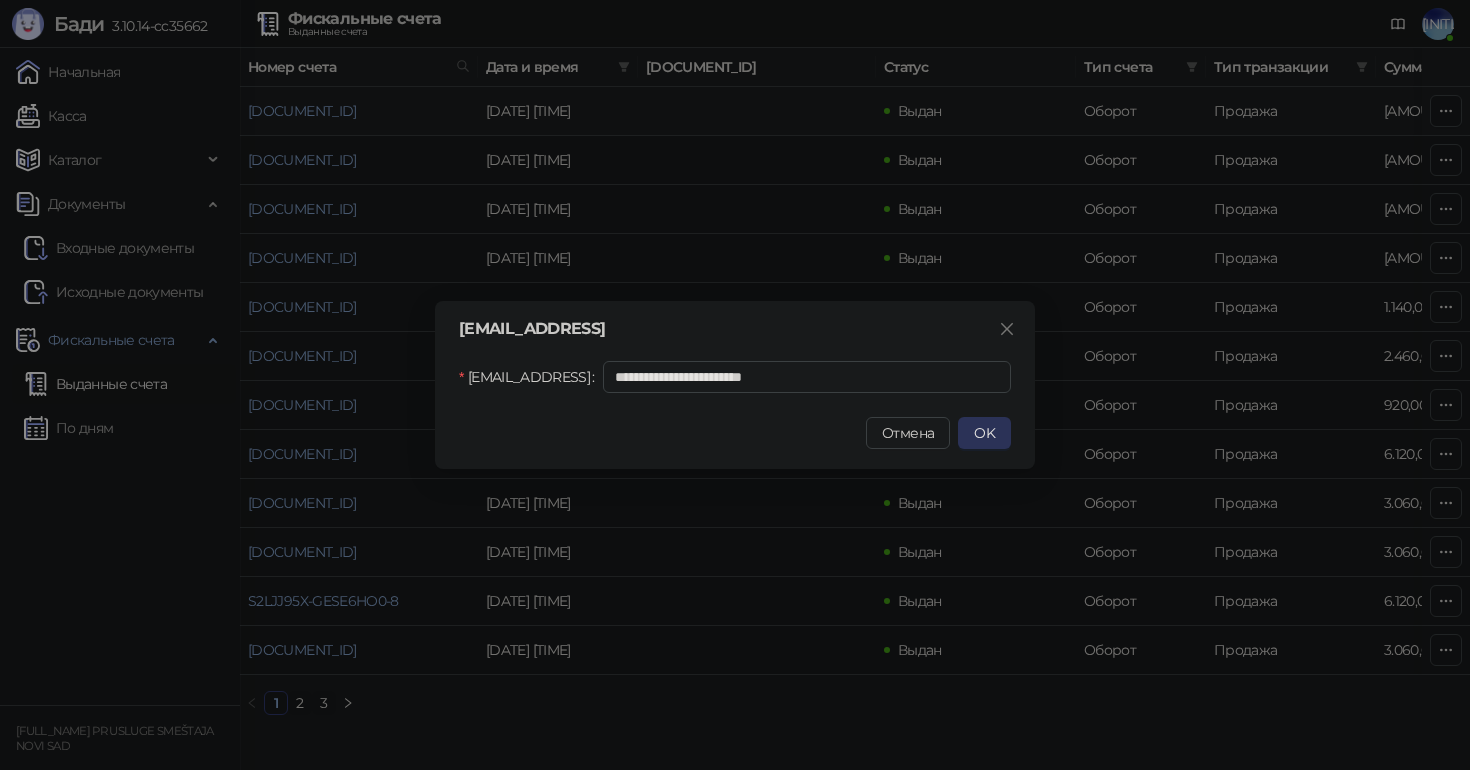 click on "OK" at bounding box center [984, 433] 